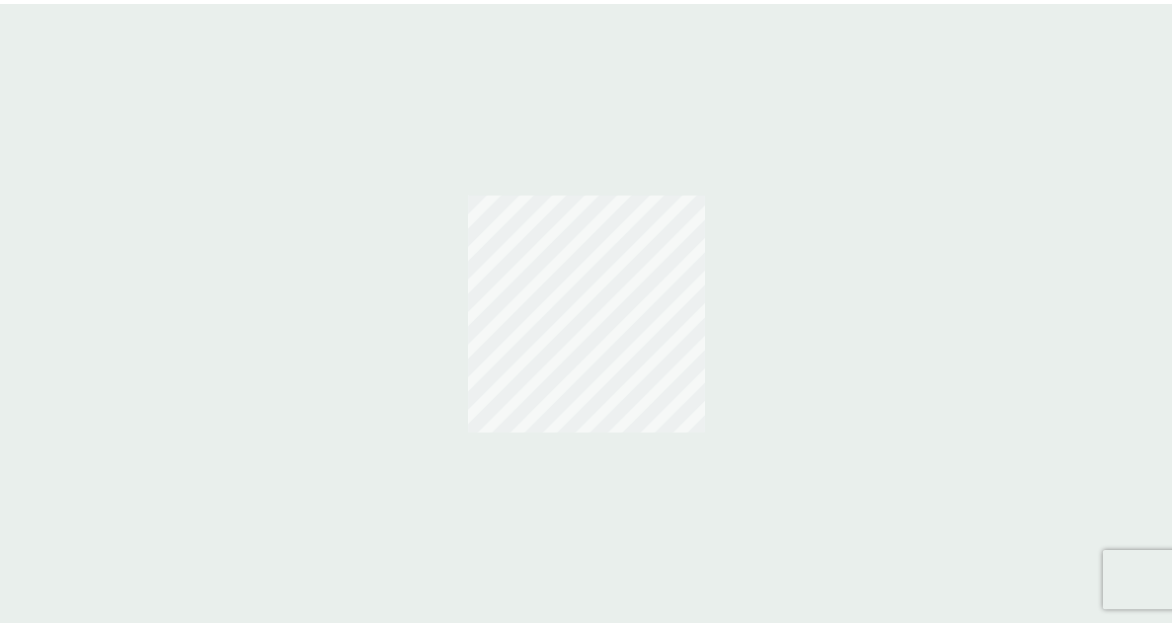 scroll, scrollTop: 0, scrollLeft: 0, axis: both 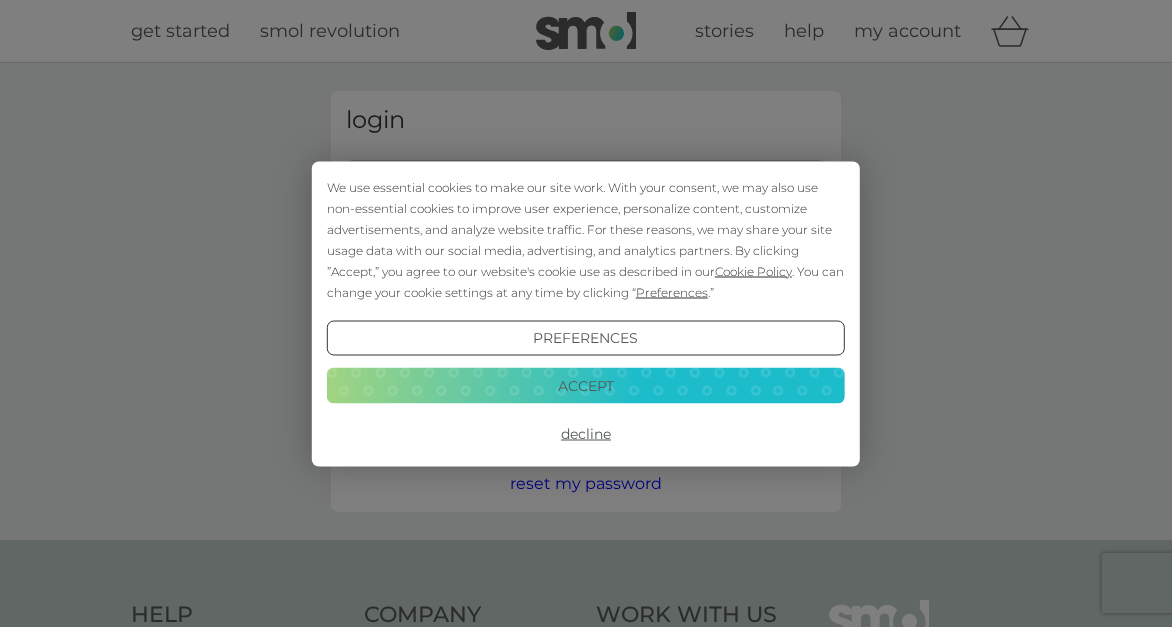 type on "louisegeary0709@gmail.com" 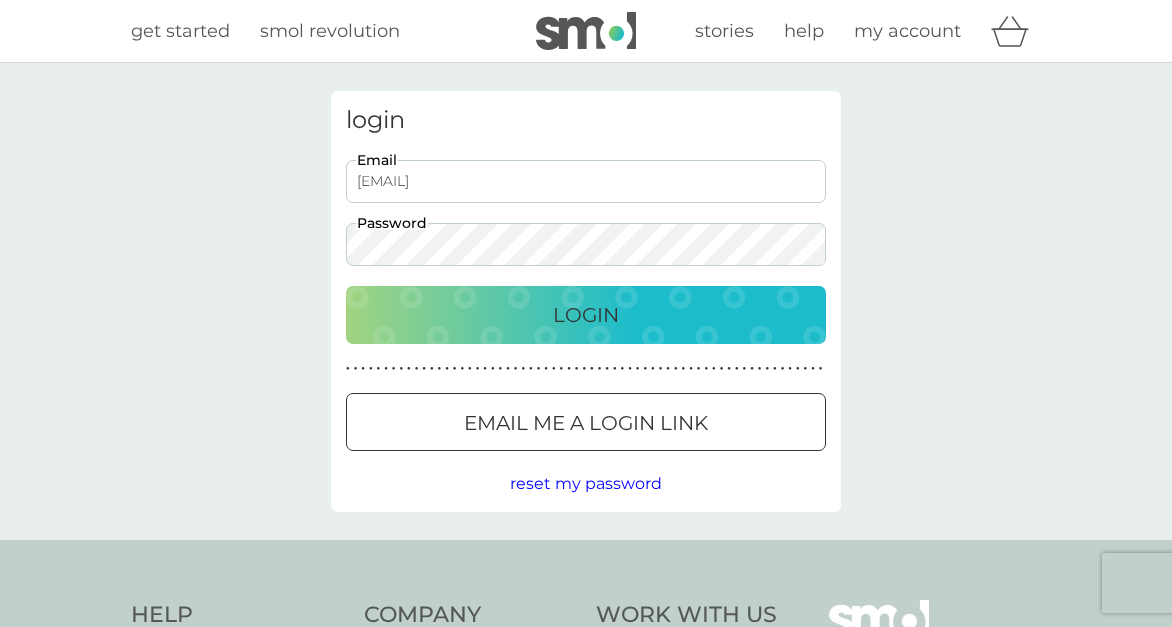 click on "Login" at bounding box center (586, 315) 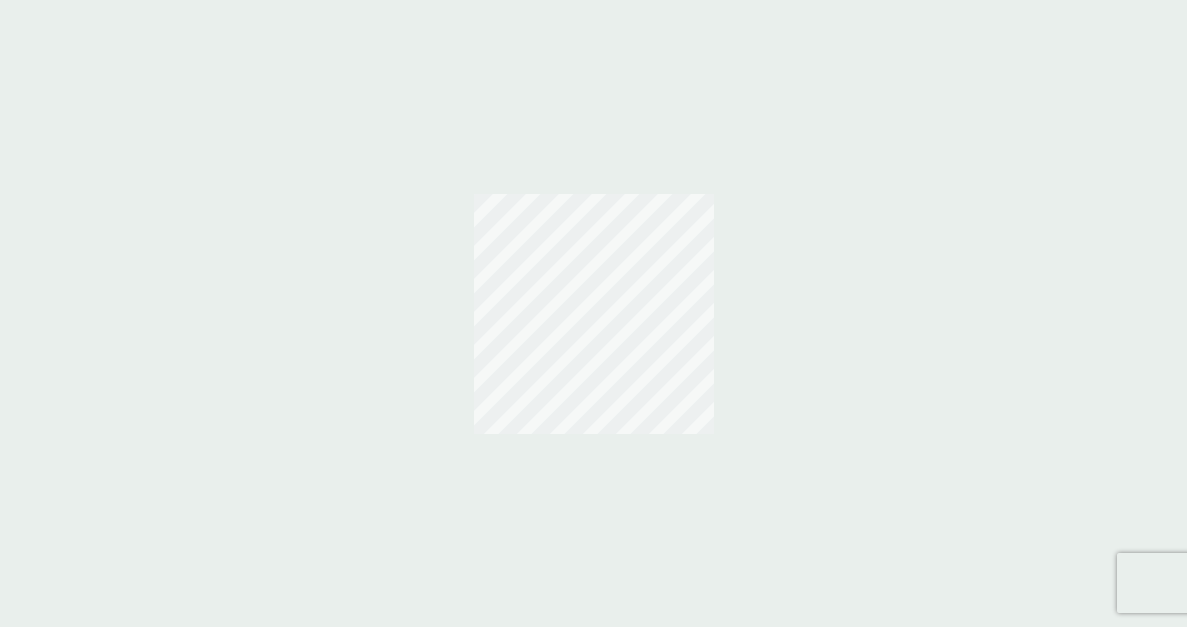 scroll, scrollTop: 0, scrollLeft: 0, axis: both 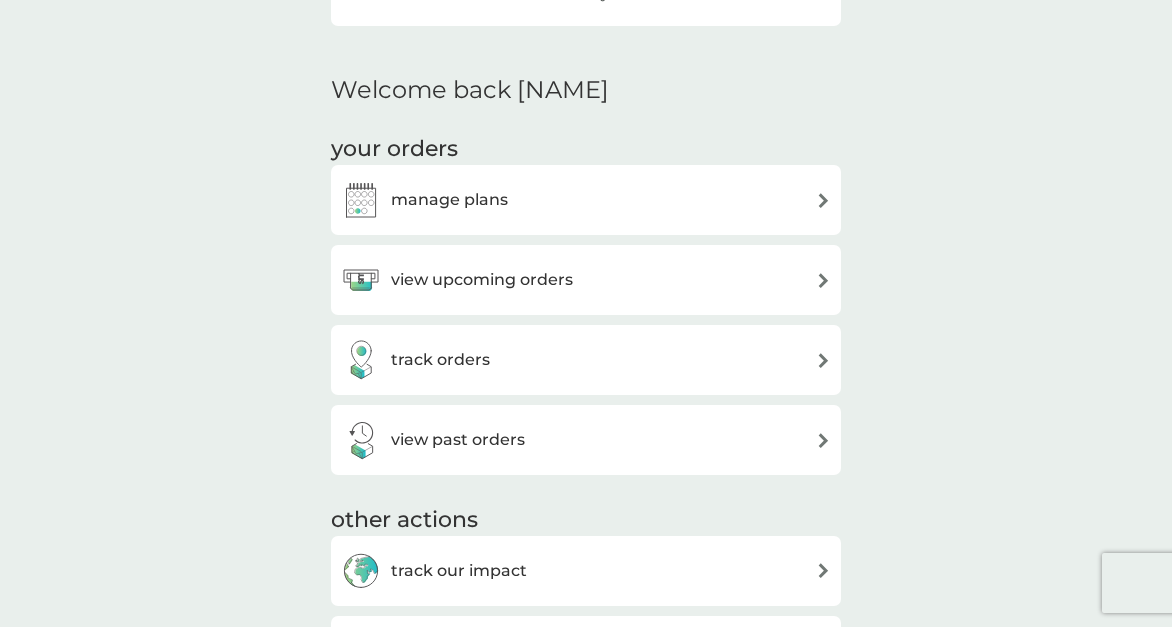 click on "manage plans" at bounding box center (586, 200) 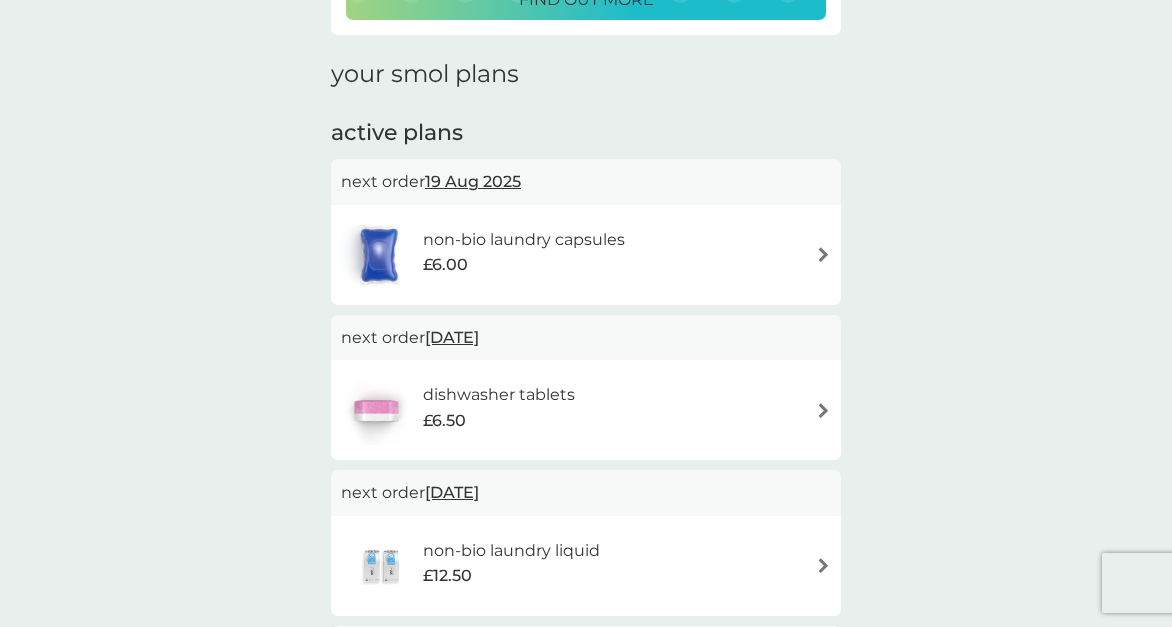 scroll, scrollTop: 300, scrollLeft: 0, axis: vertical 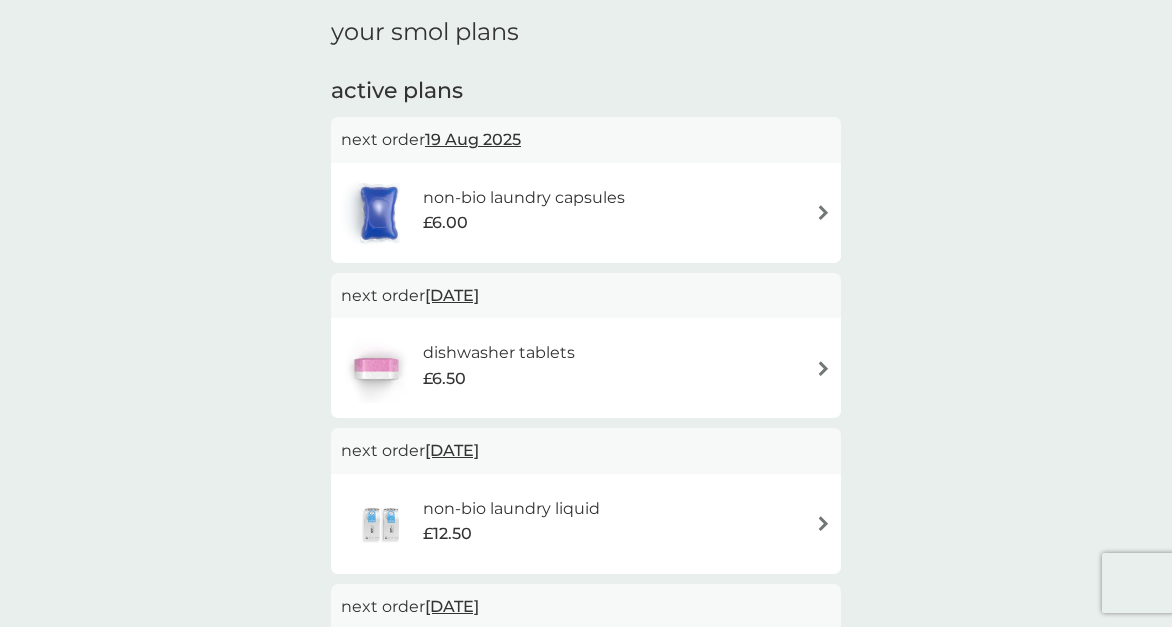 click on "non-bio laundry capsules £6.00" at bounding box center (586, 213) 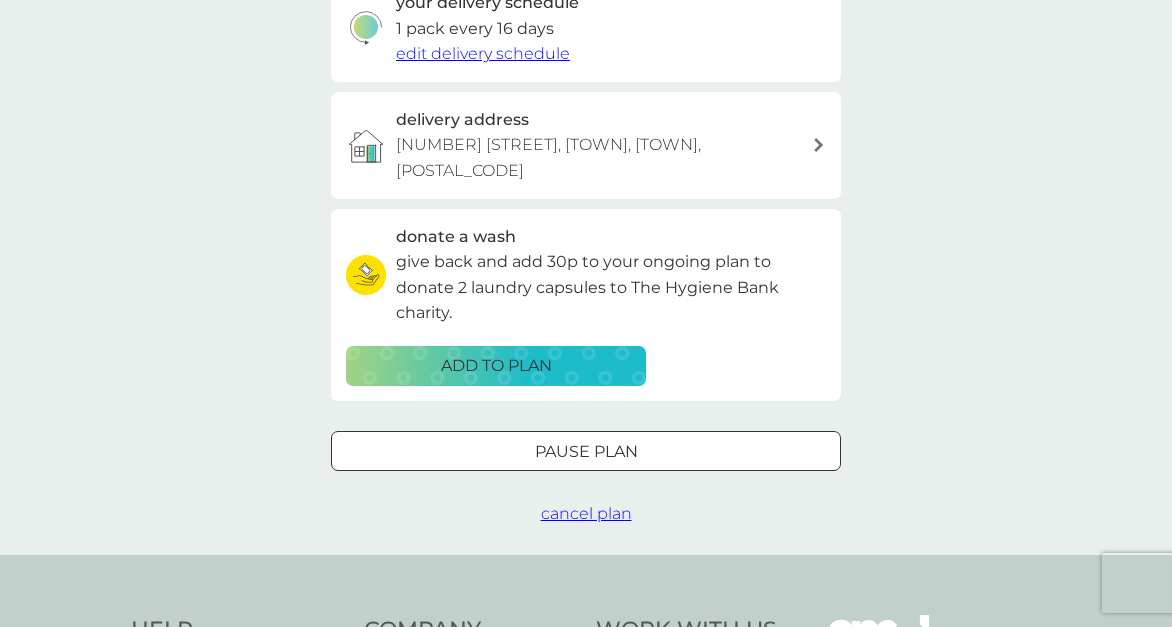 scroll, scrollTop: 400, scrollLeft: 0, axis: vertical 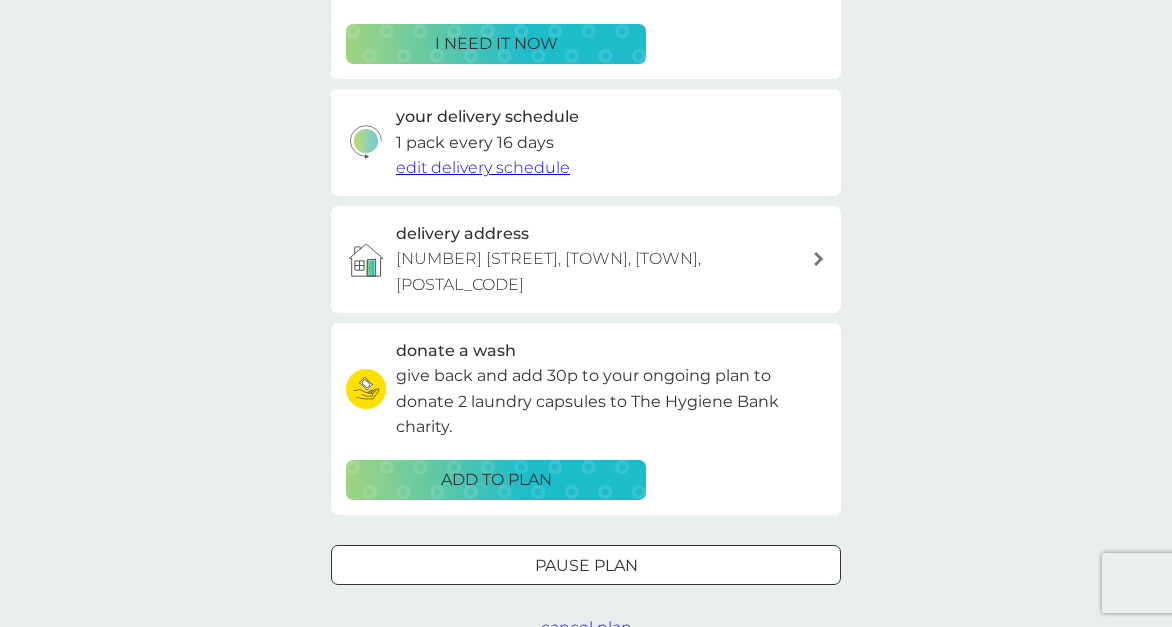 click at bounding box center (586, 565) 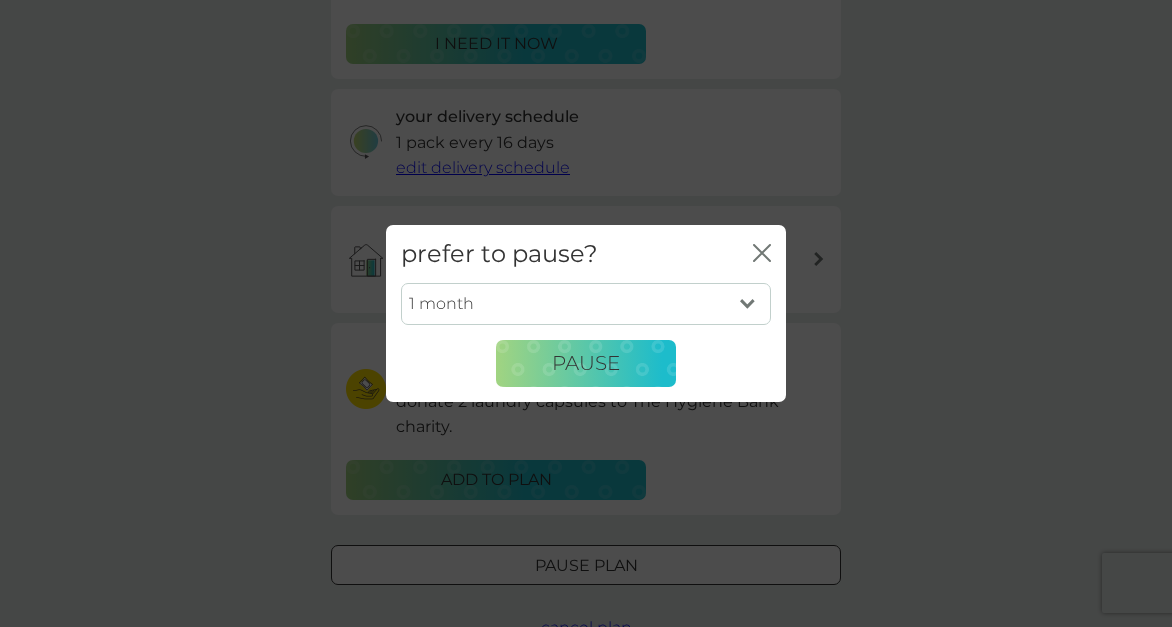 click on "1 month 2 months 3 months 4 months 5 months 6 months" at bounding box center [586, 304] 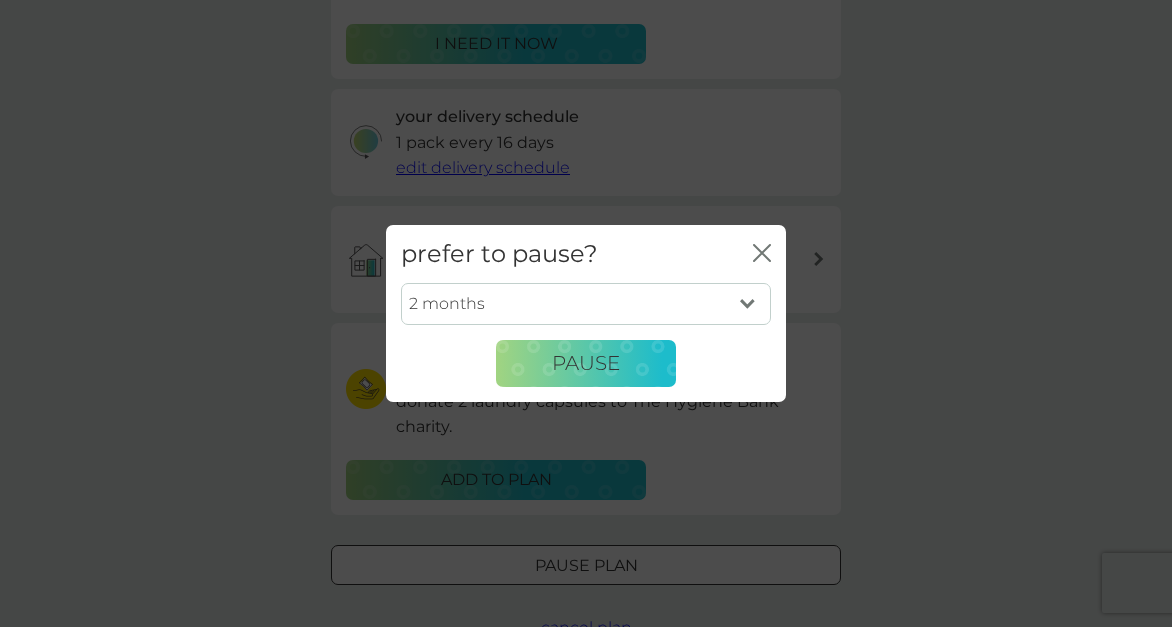 click on "1 month 2 months 3 months 4 months 5 months 6 months" at bounding box center [586, 304] 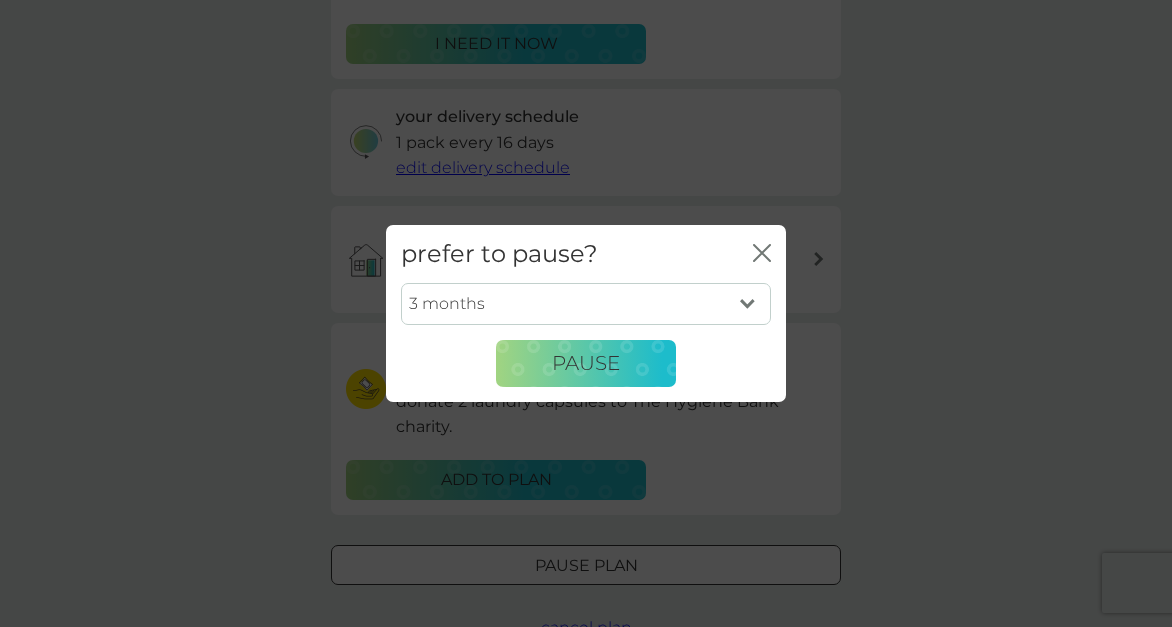 click on "1 month 2 months 3 months 4 months 5 months 6 months" at bounding box center [586, 304] 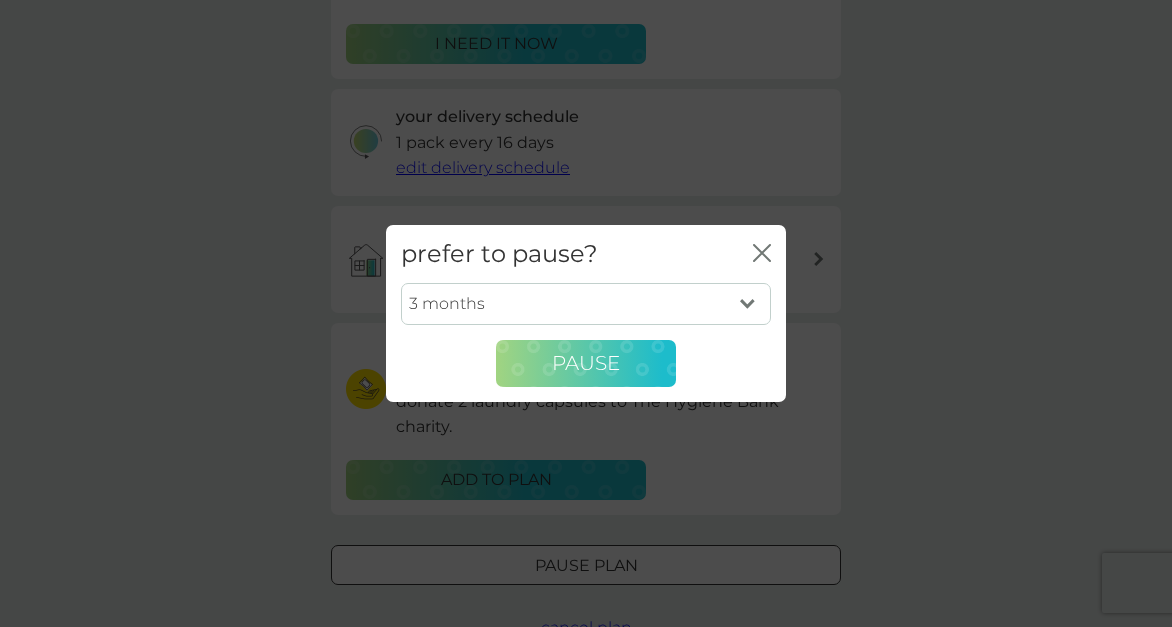 click on "Pause" at bounding box center (586, 364) 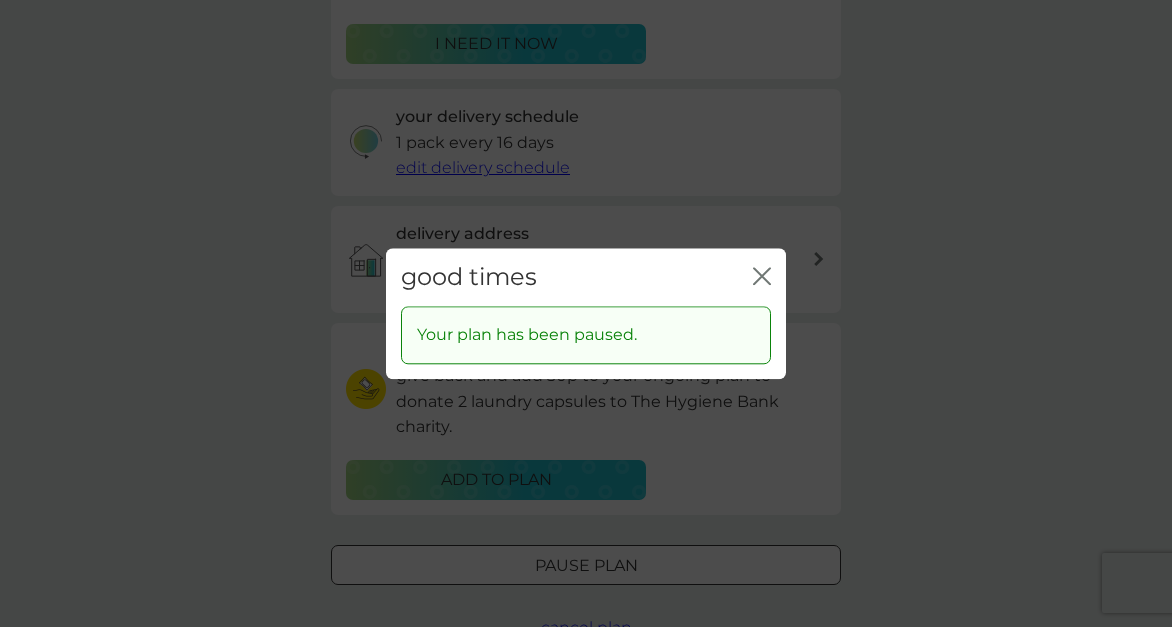 drag, startPoint x: 744, startPoint y: 273, endPoint x: 755, endPoint y: 280, distance: 13.038404 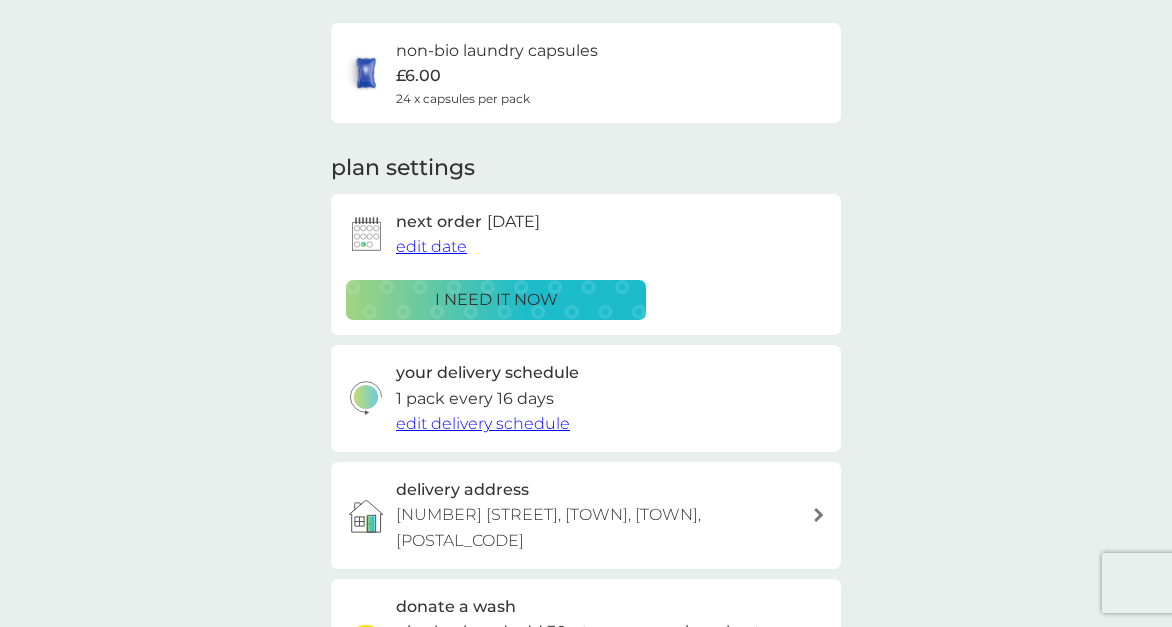 scroll, scrollTop: 0, scrollLeft: 0, axis: both 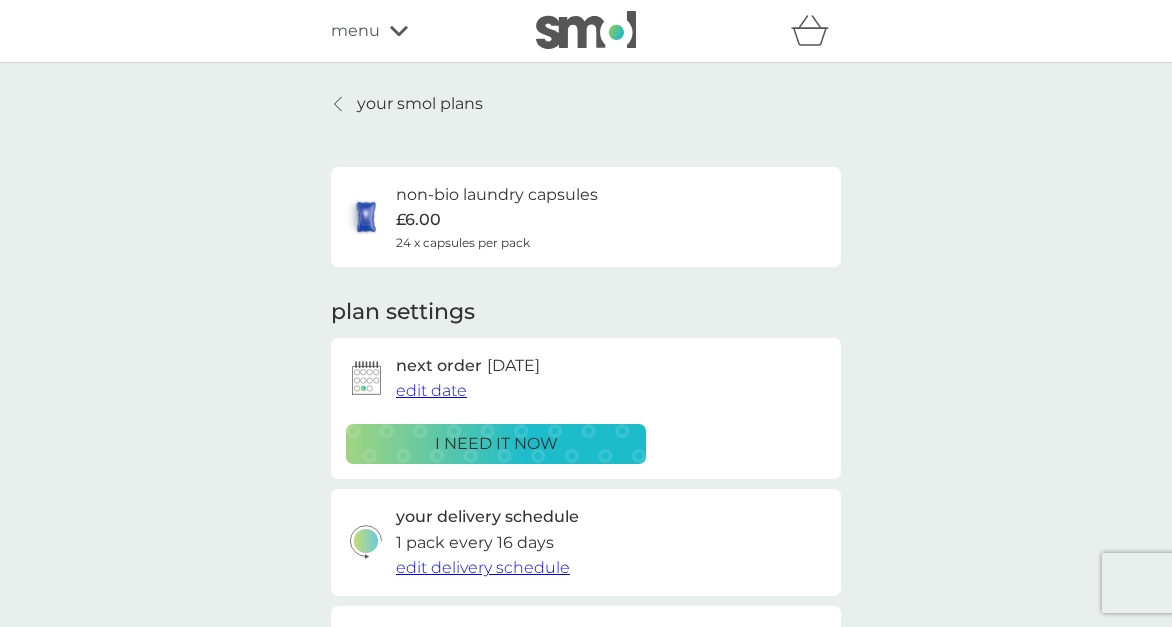 click 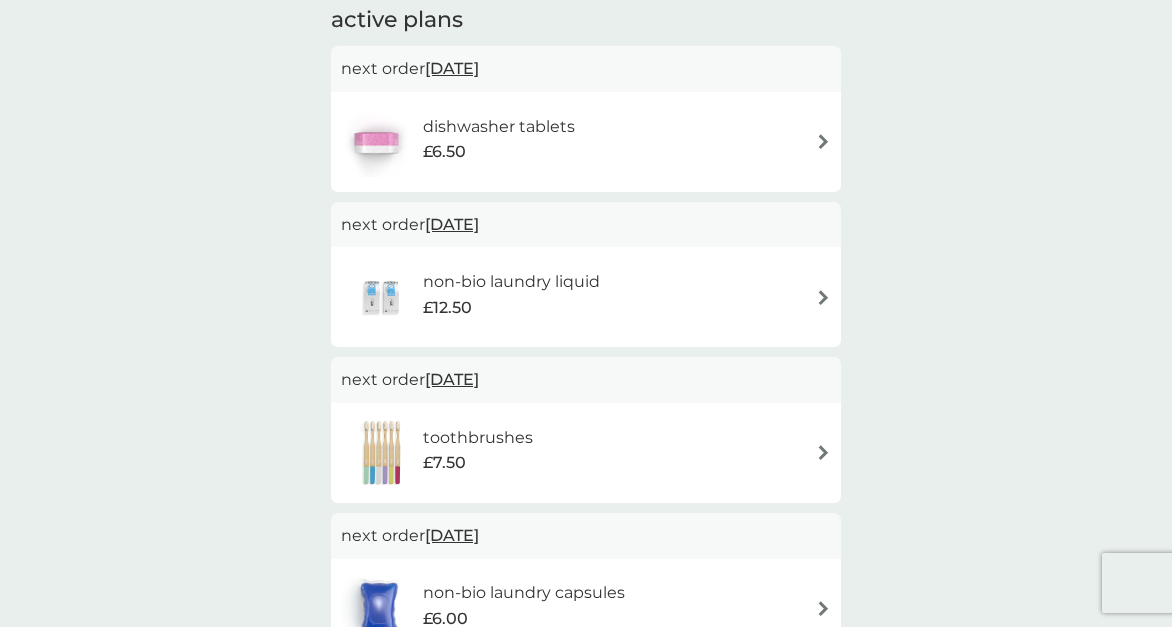 scroll, scrollTop: 200, scrollLeft: 0, axis: vertical 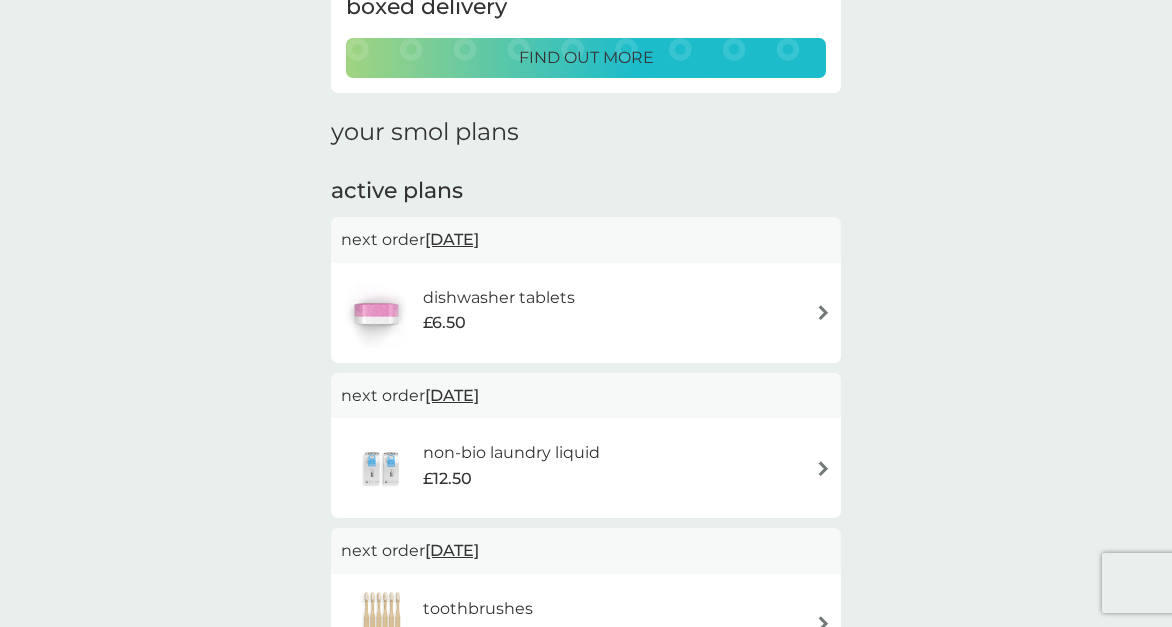 click on "dishwasher tablets £6.50" at bounding box center (586, 313) 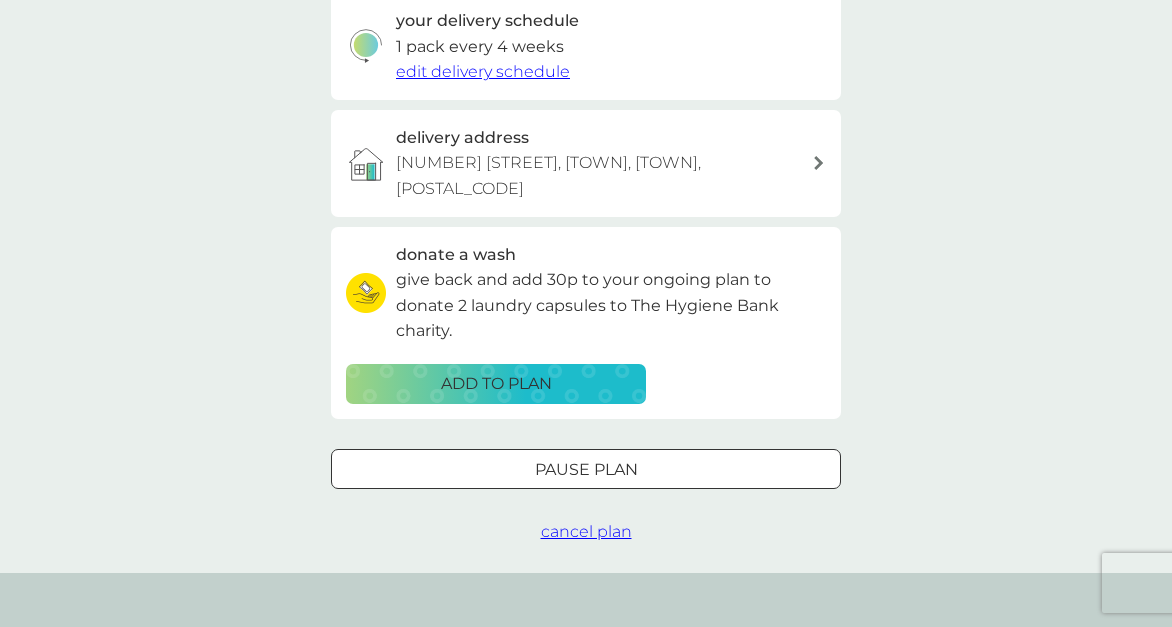 scroll, scrollTop: 500, scrollLeft: 0, axis: vertical 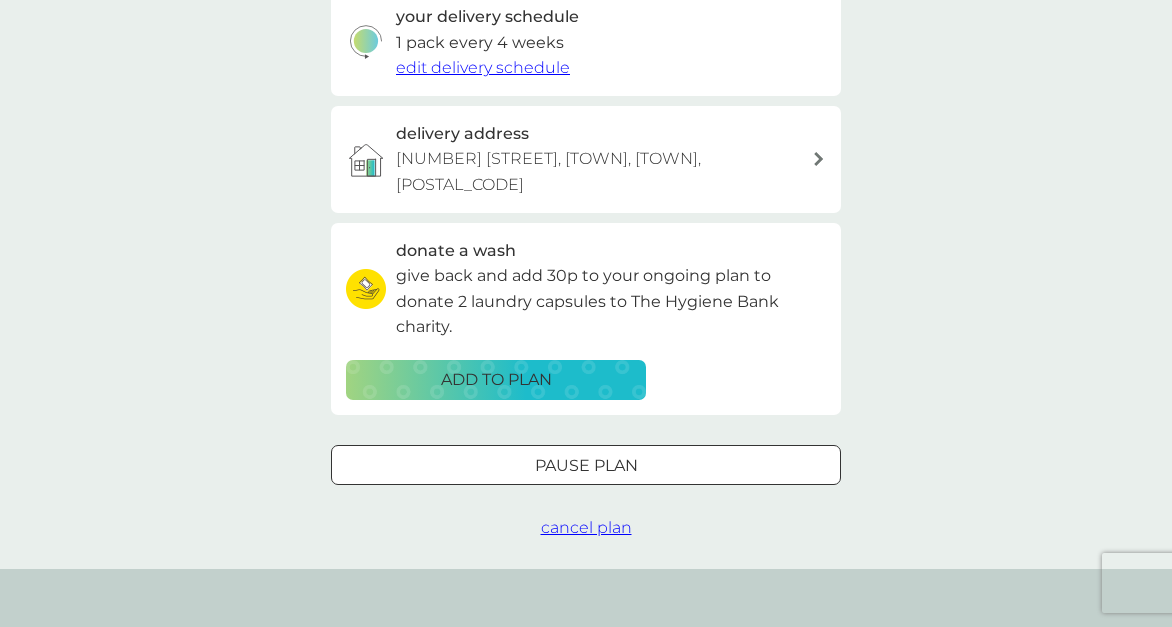 click on "Pause plan" at bounding box center (586, 466) 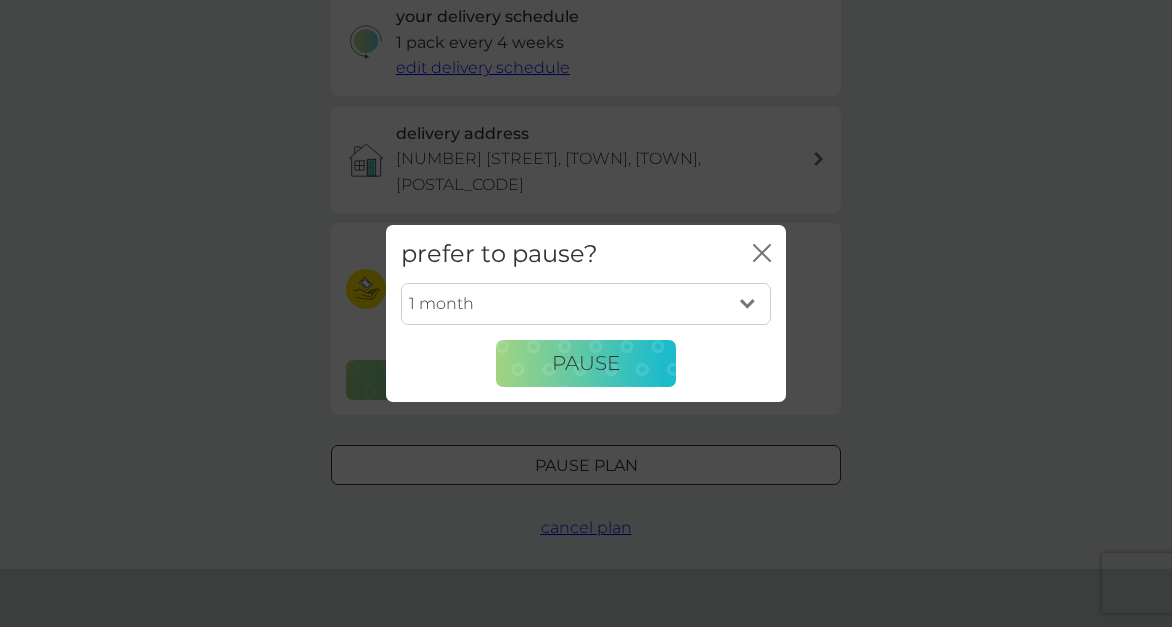 click on "1 month 2 months 3 months 4 months 5 months 6 months" at bounding box center [586, 304] 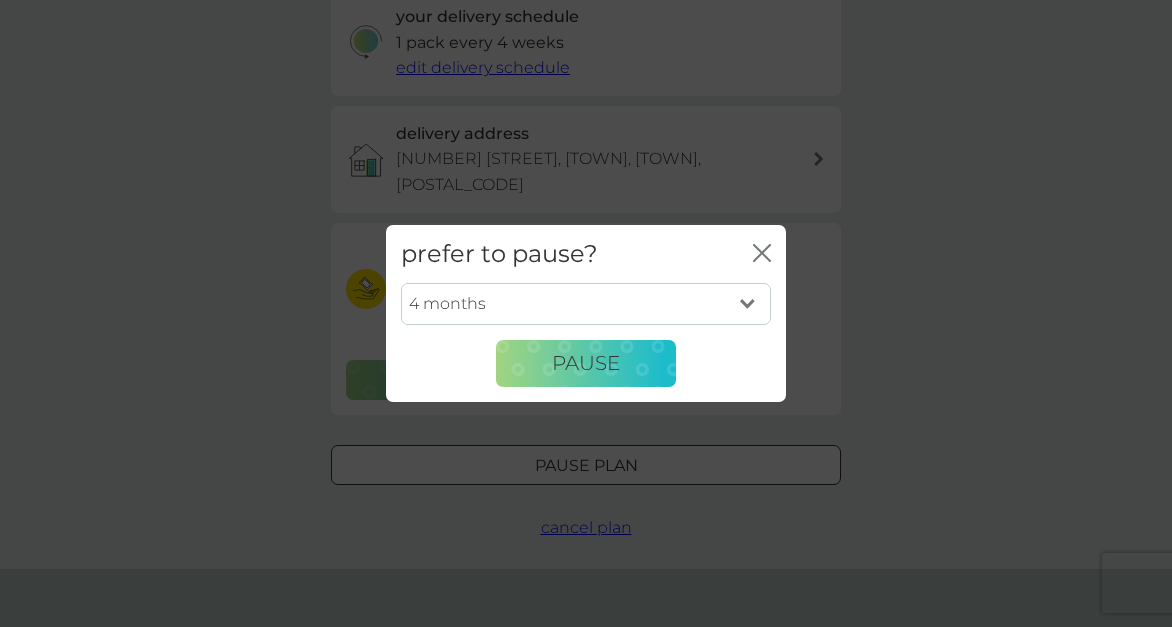click on "1 month 2 months 3 months 4 months 5 months 6 months" at bounding box center (586, 304) 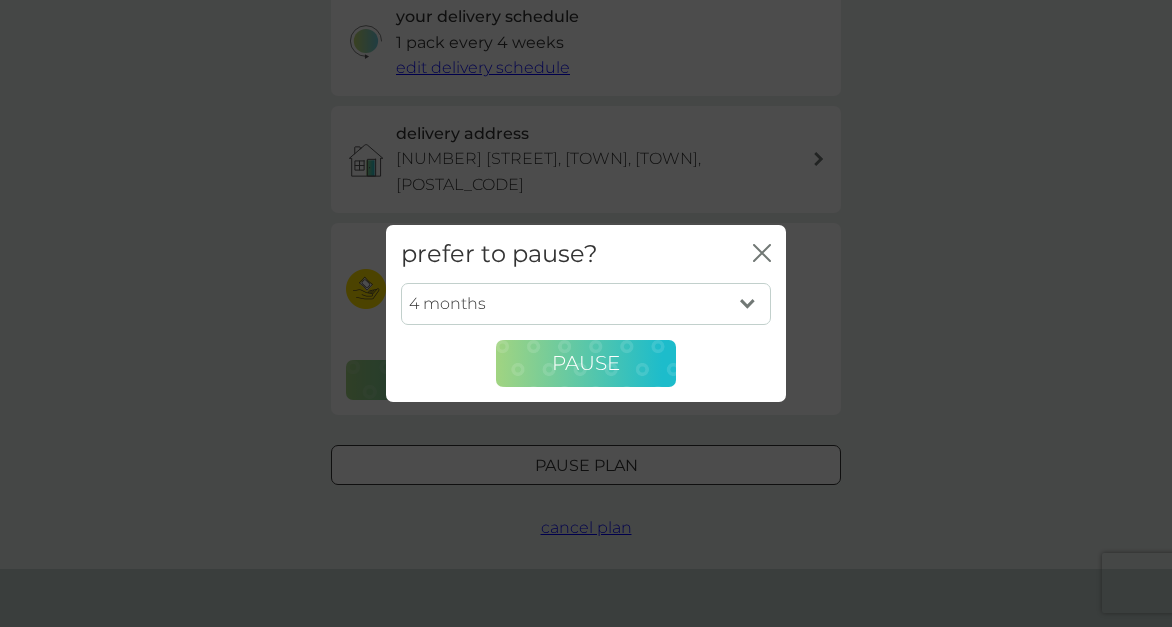 click on "Pause" at bounding box center [586, 363] 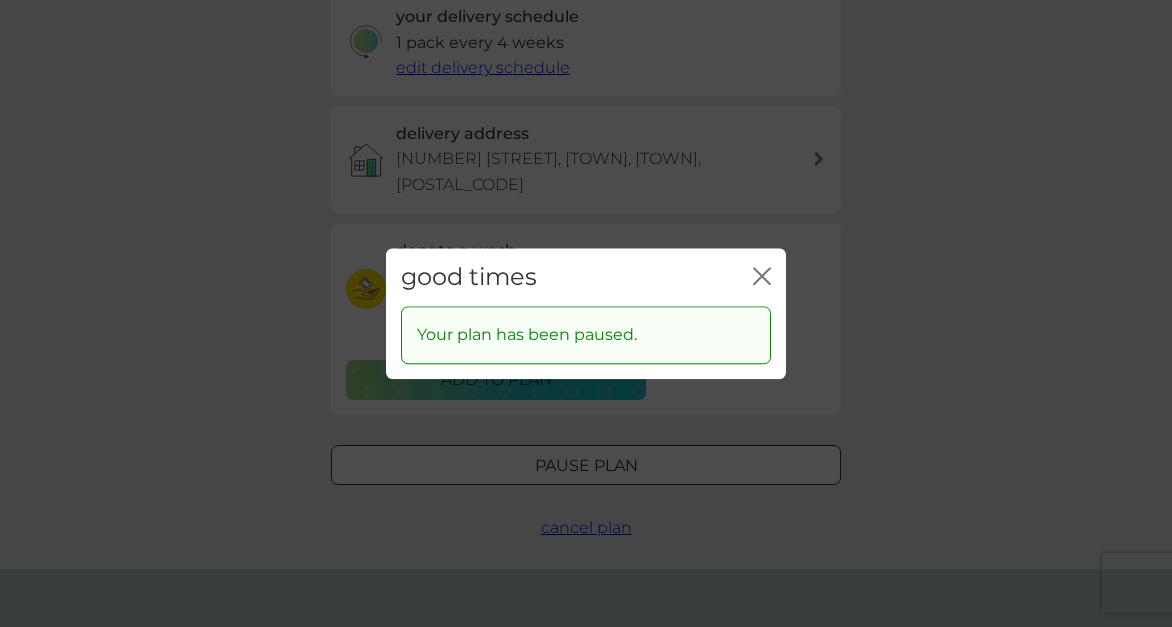 click on "good times close Your plan has been paused." at bounding box center (586, 313) 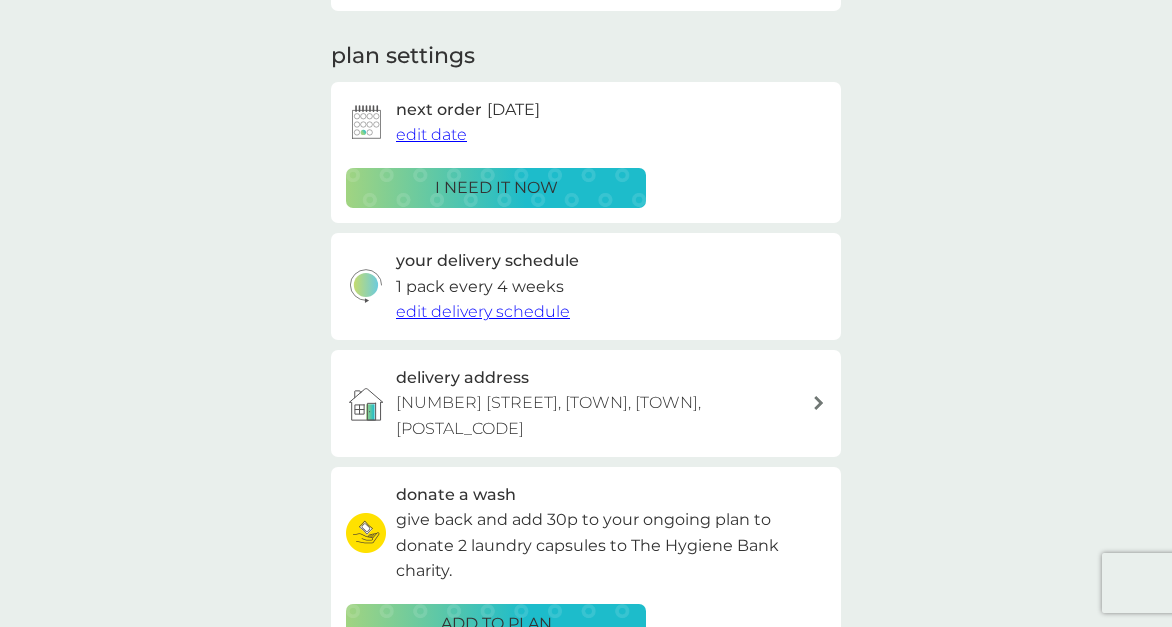 scroll, scrollTop: 0, scrollLeft: 0, axis: both 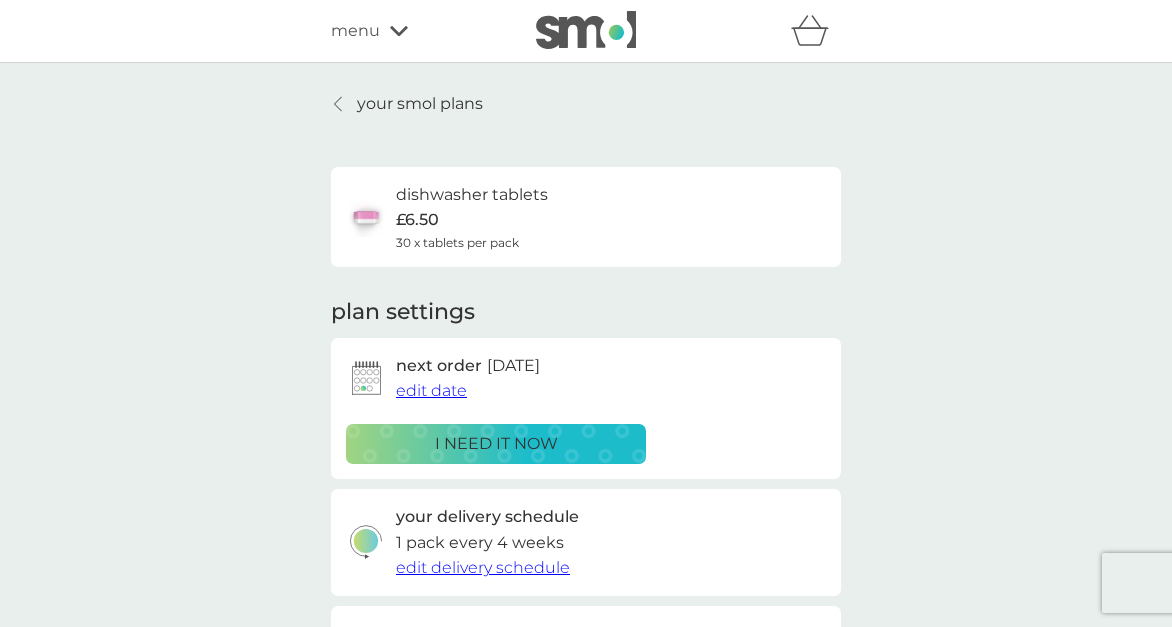 click 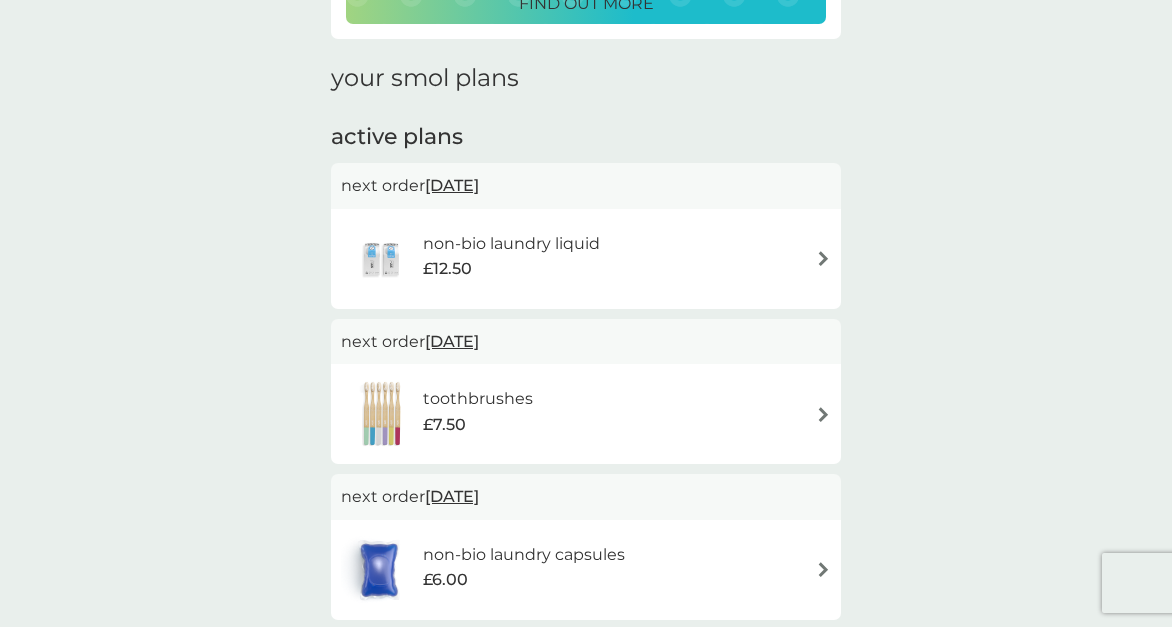 scroll, scrollTop: 300, scrollLeft: 0, axis: vertical 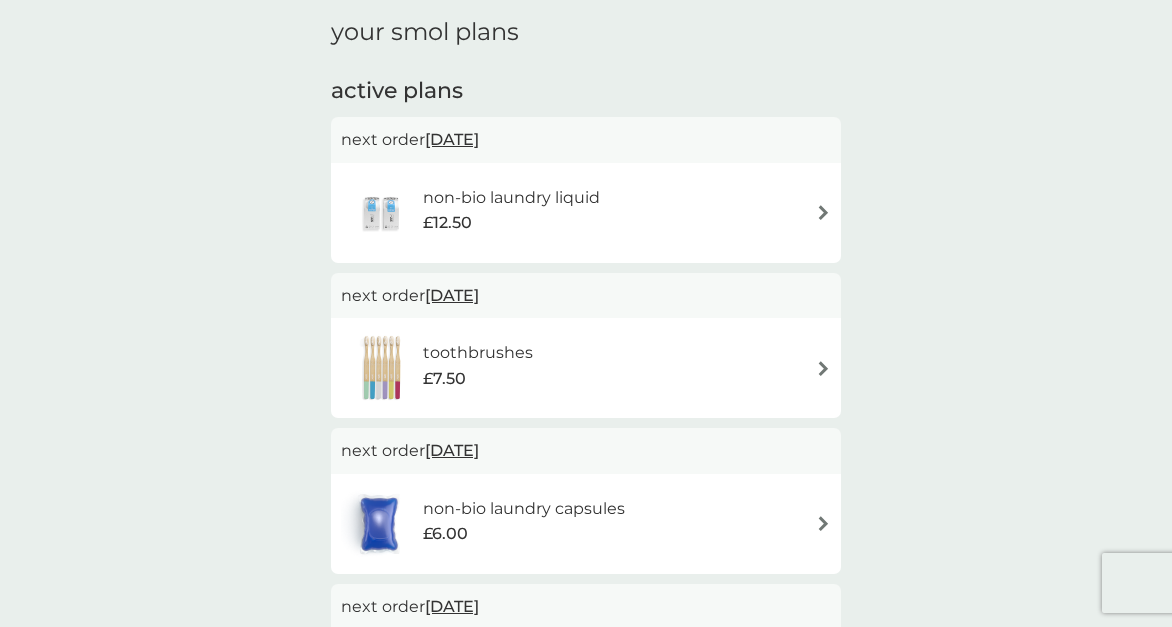 click on "non-bio laundry liquid £12.50" at bounding box center [586, 213] 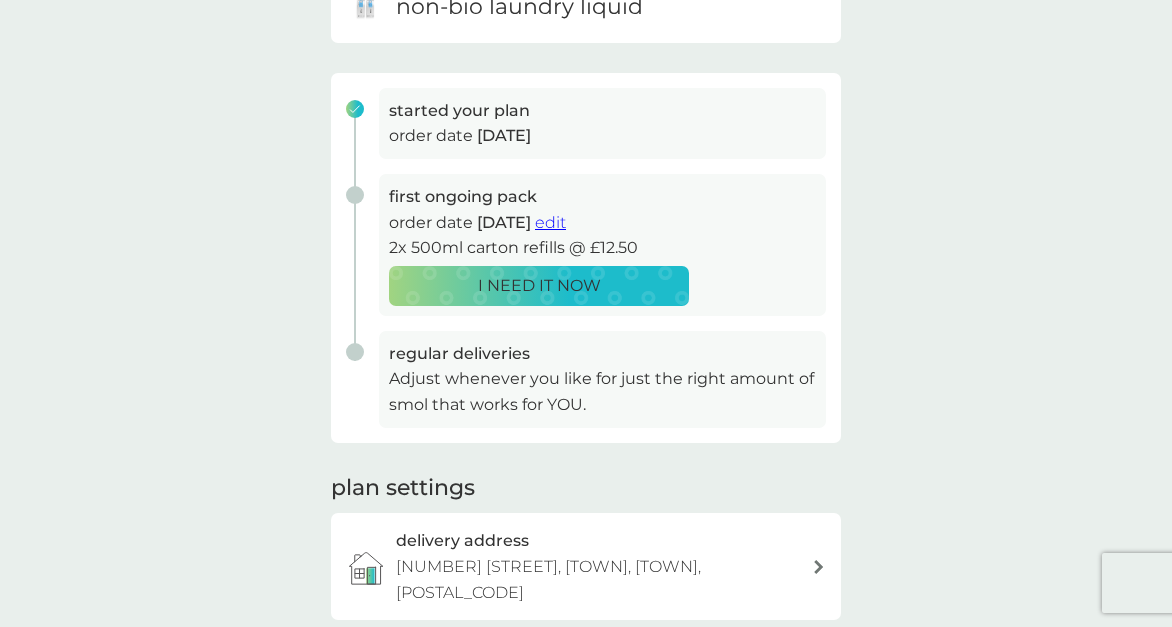 scroll, scrollTop: 0, scrollLeft: 0, axis: both 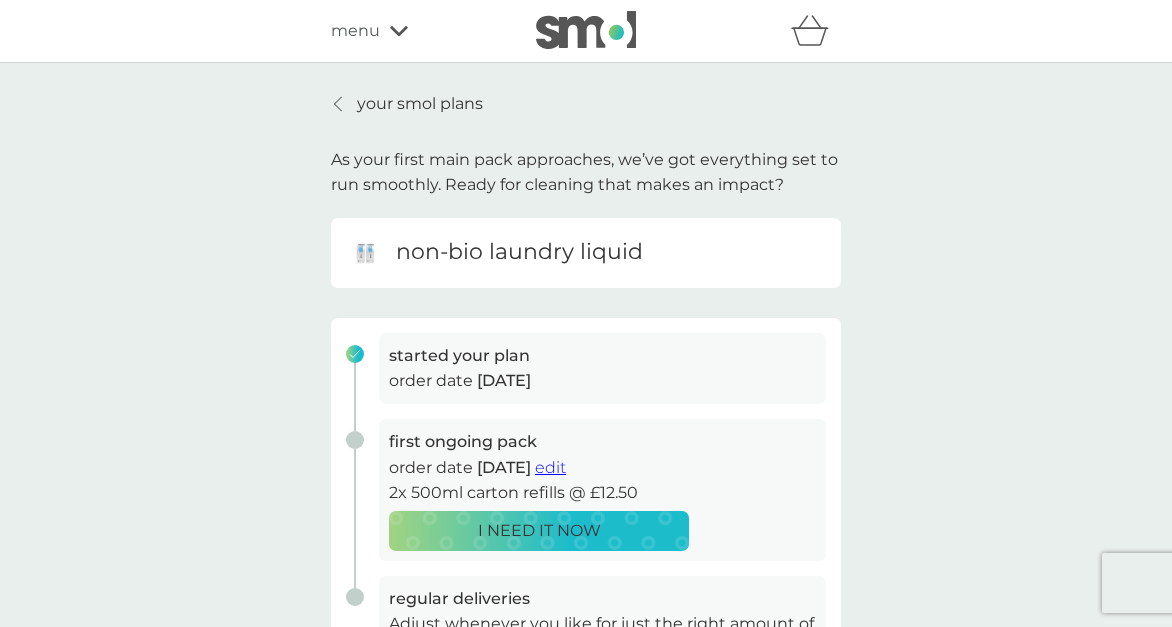 click on "your smol plans" at bounding box center [407, 104] 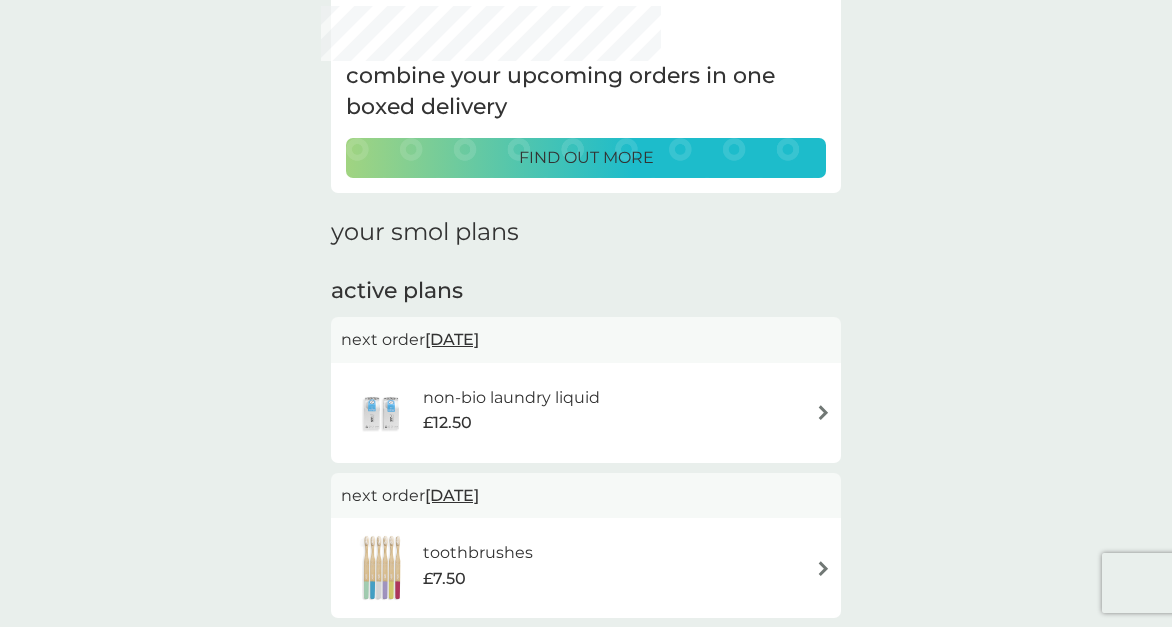 scroll, scrollTop: 0, scrollLeft: 0, axis: both 